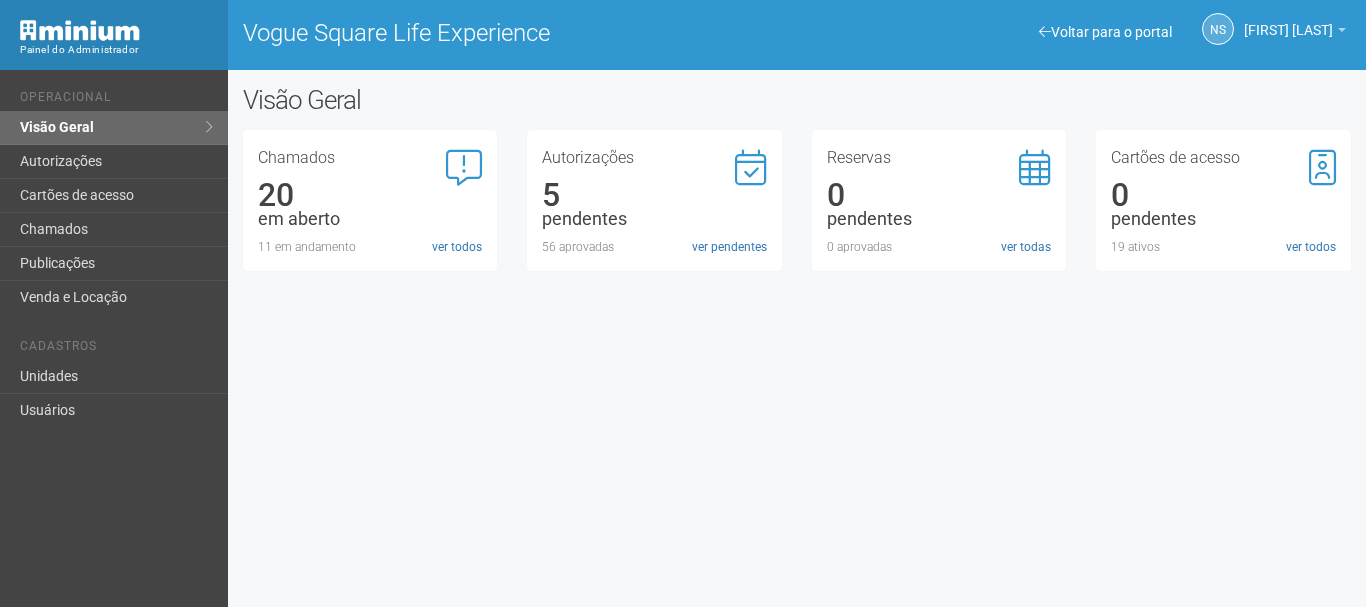 scroll, scrollTop: 0, scrollLeft: 0, axis: both 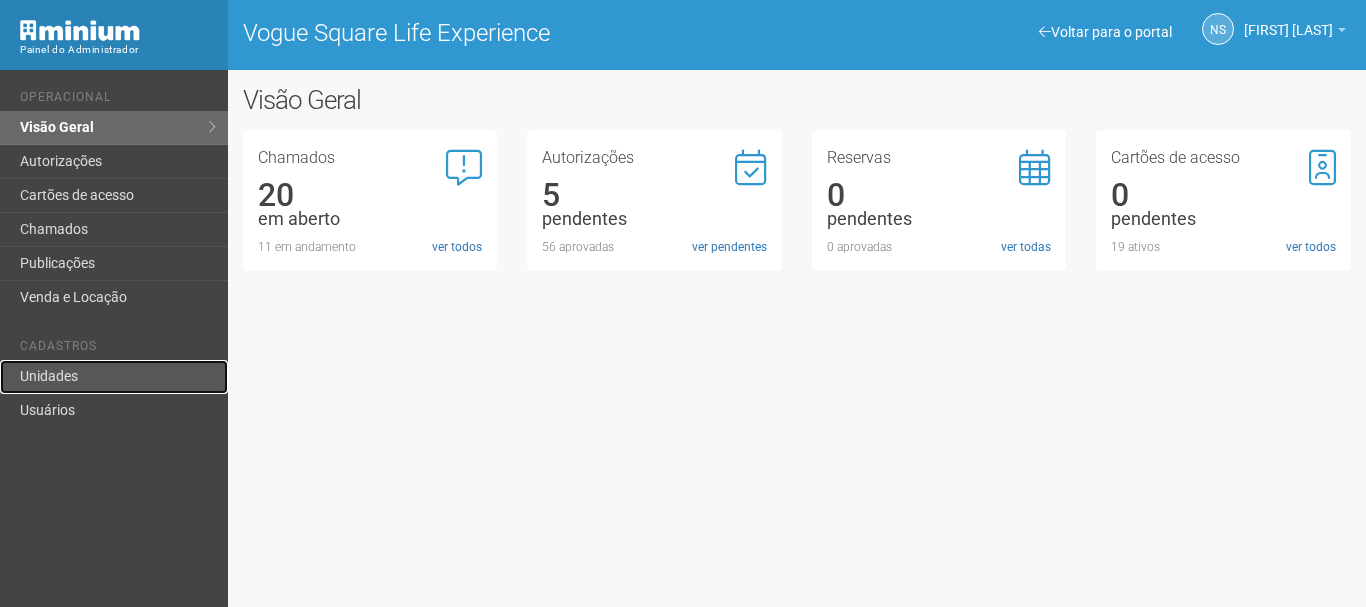 click on "Unidades" at bounding box center [114, 377] 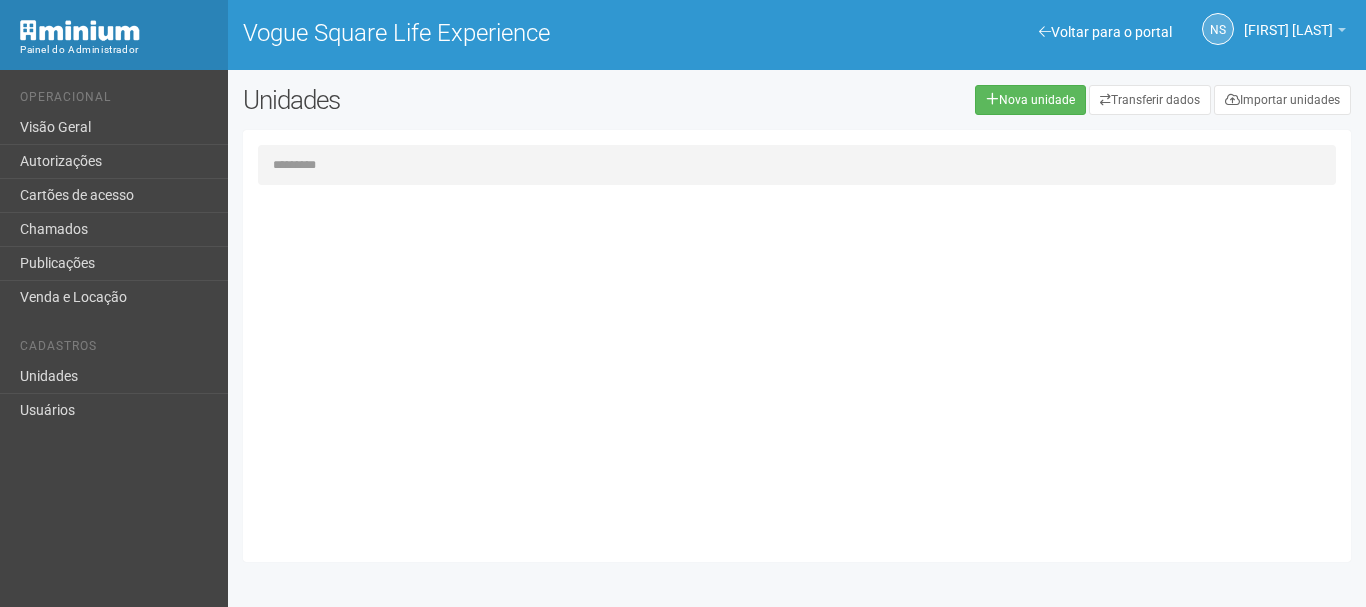 click at bounding box center (797, 165) 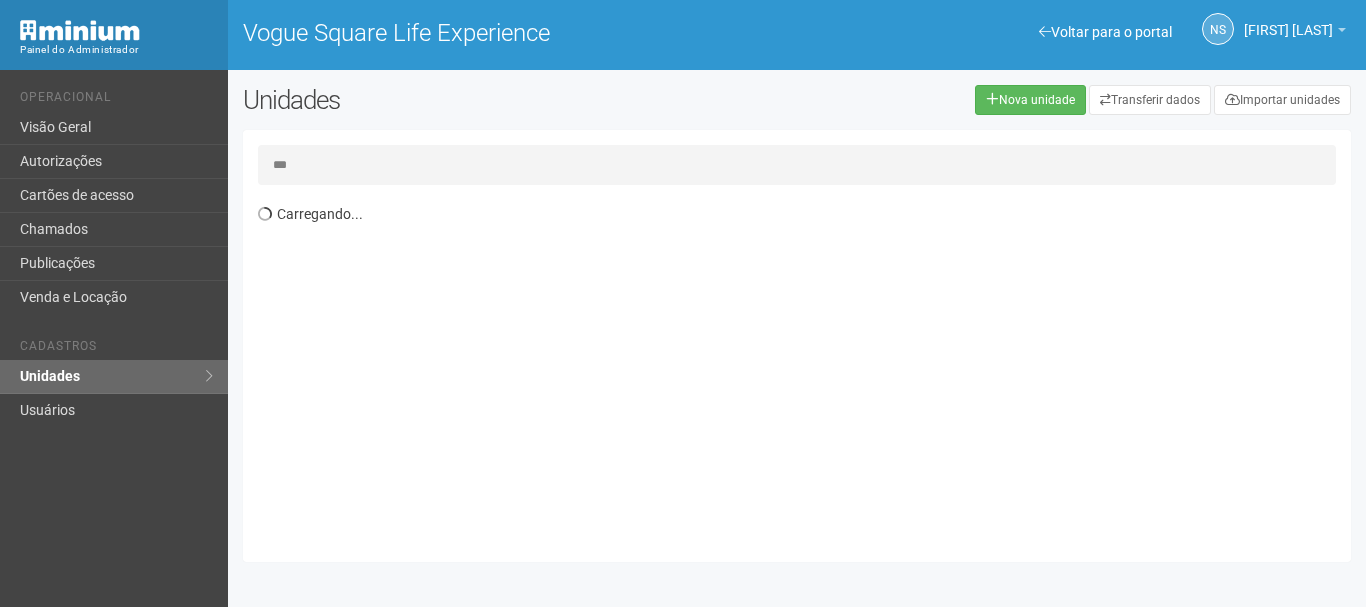 type on "***" 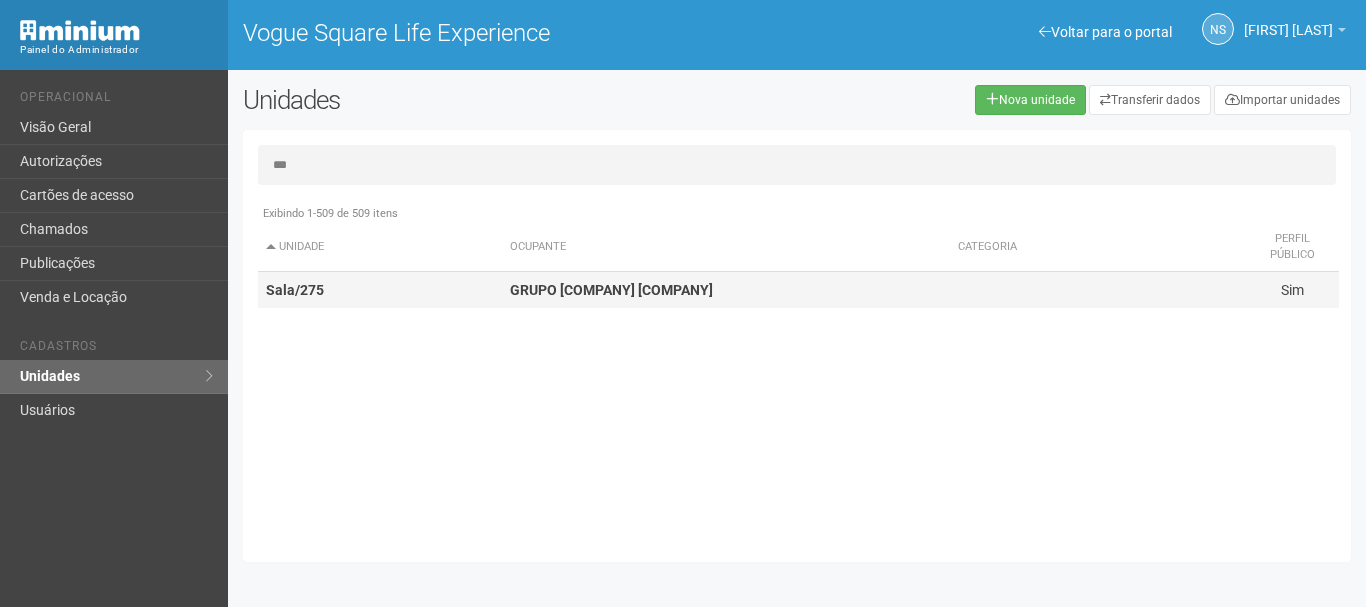 click on "GRUPO [COMPANY] [COMPANY]" at bounding box center [0, 0] 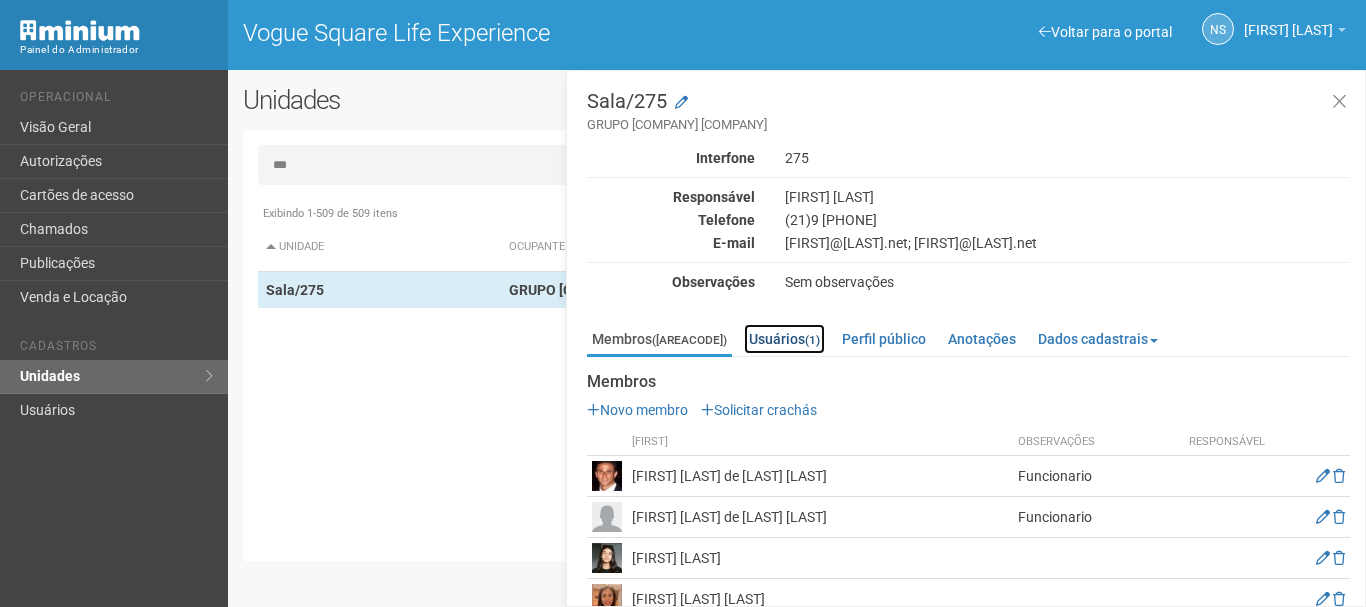 click on "[FIRST]  (1)" at bounding box center (784, 339) 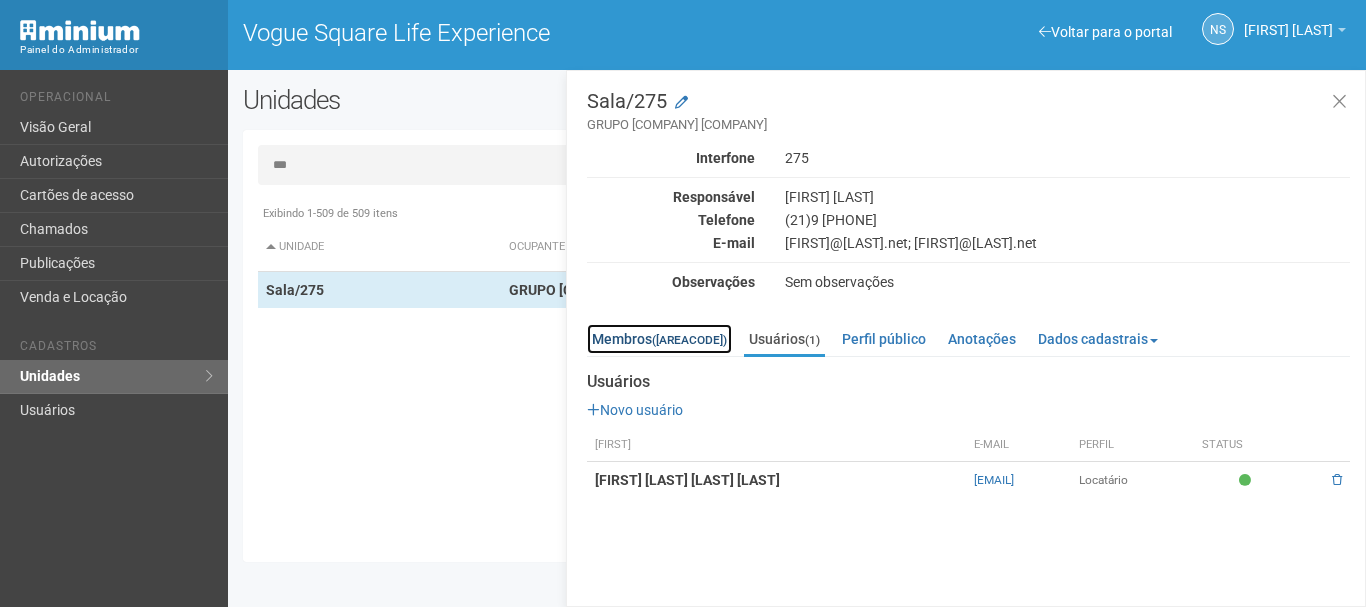 click on "Membros ([AREACODE])" at bounding box center [659, 339] 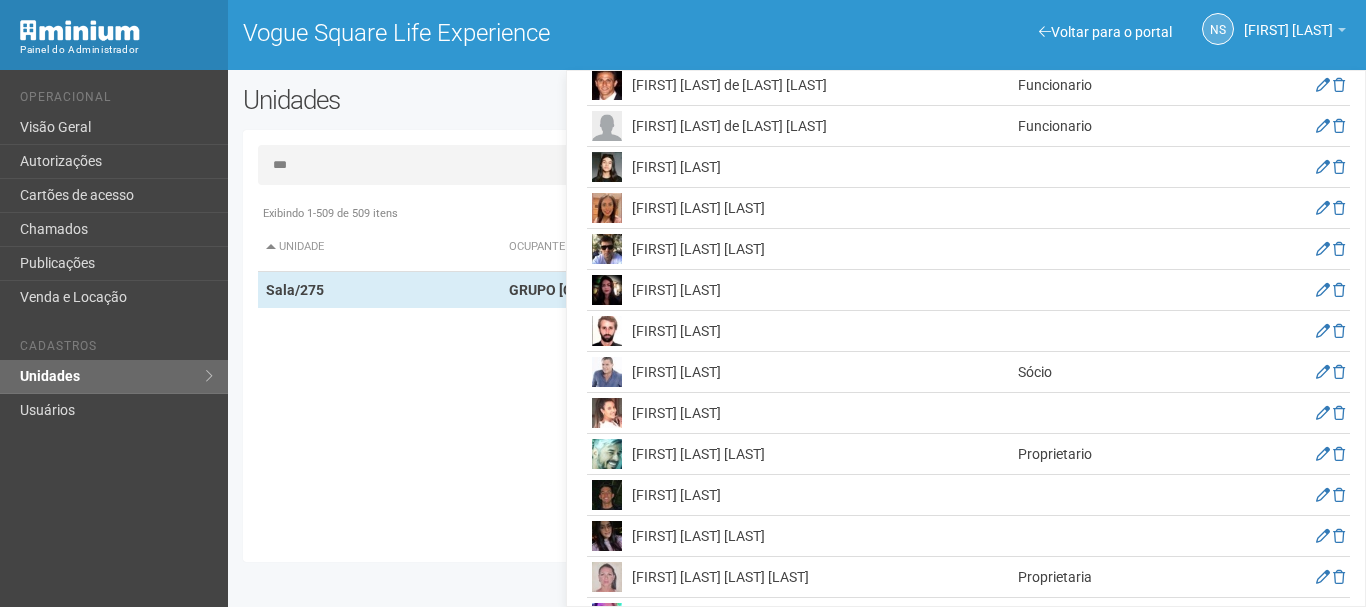 scroll, scrollTop: 500, scrollLeft: 0, axis: vertical 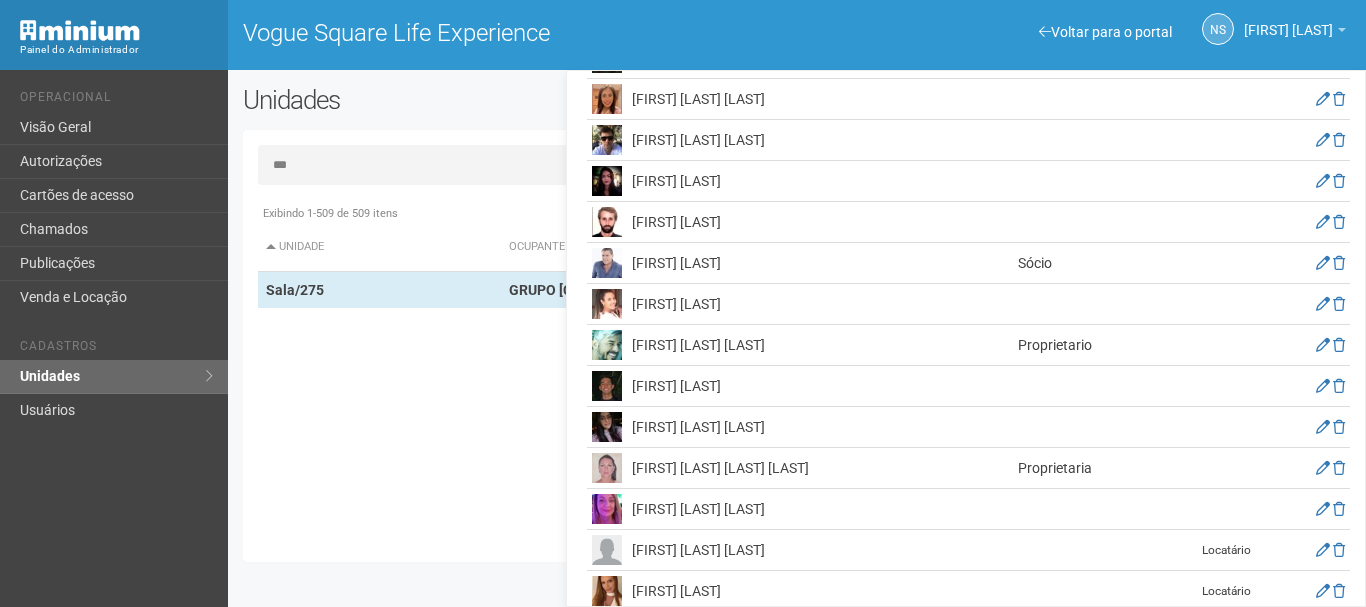 click at bounding box center (607, 427) 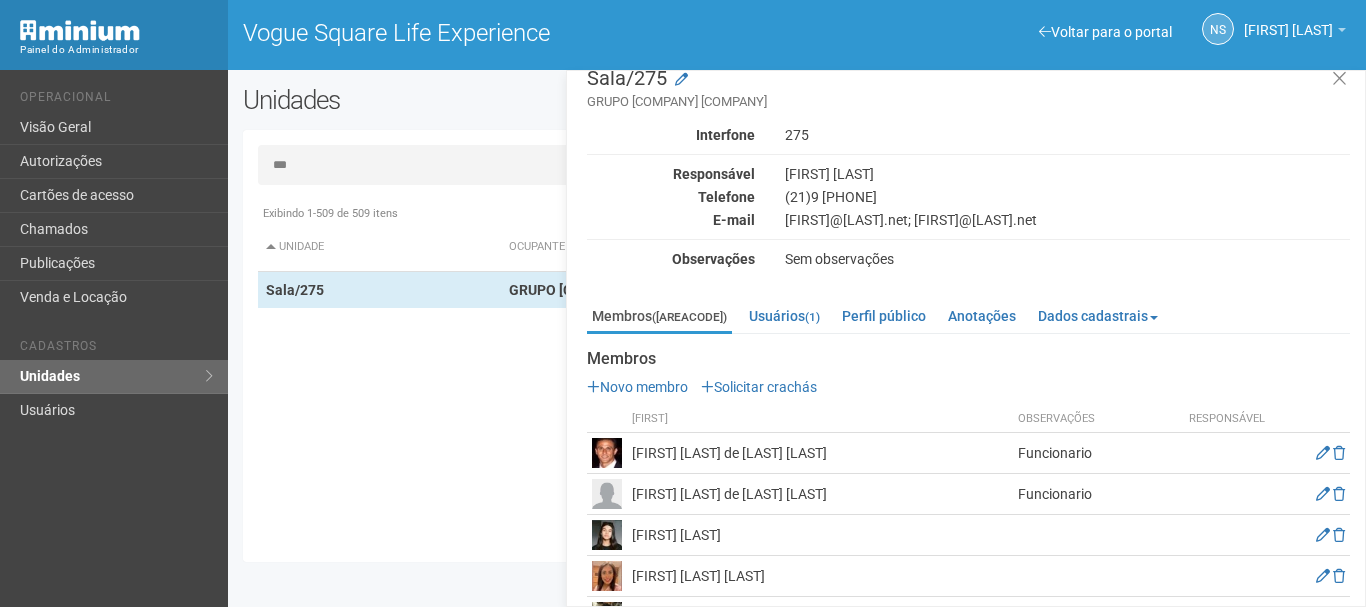 scroll, scrollTop: 0, scrollLeft: 0, axis: both 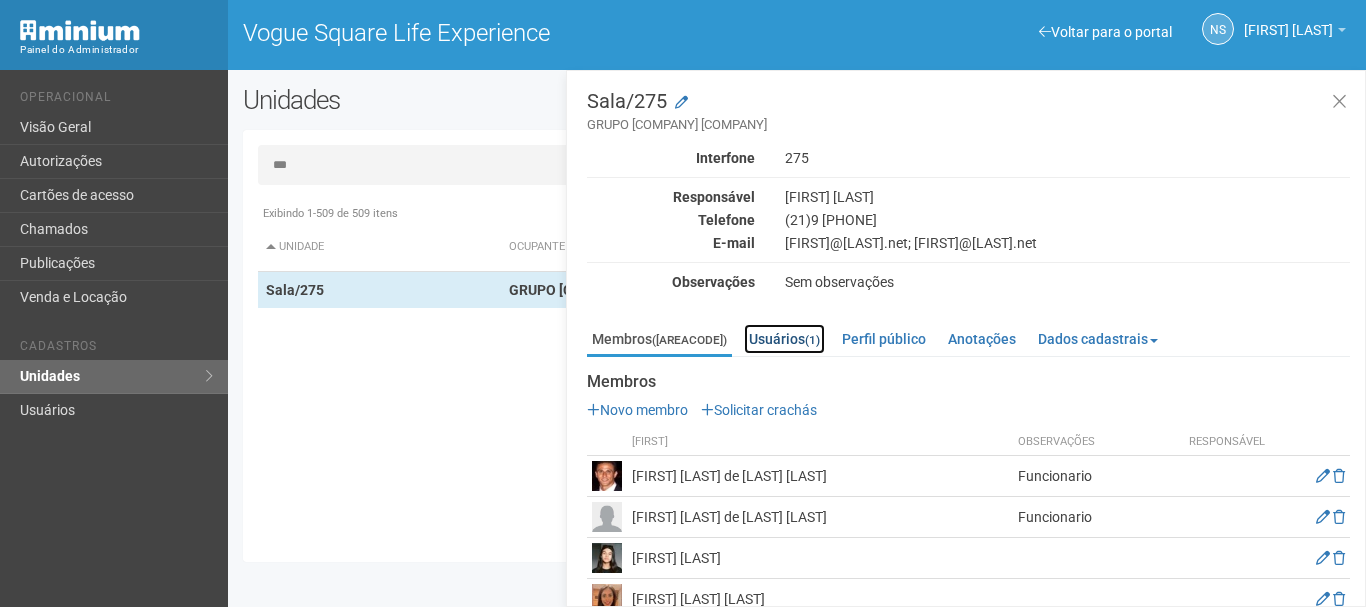 click on "Usuários  (1)" at bounding box center (784, 339) 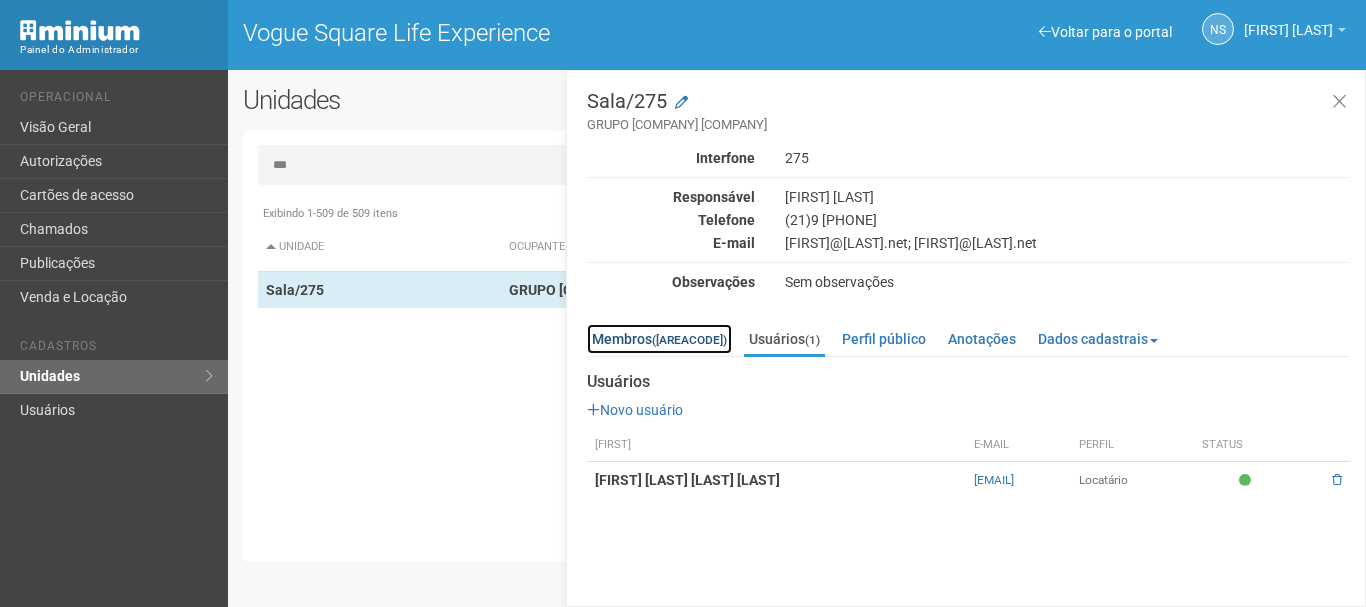 click on "Membros  (17)" at bounding box center (659, 339) 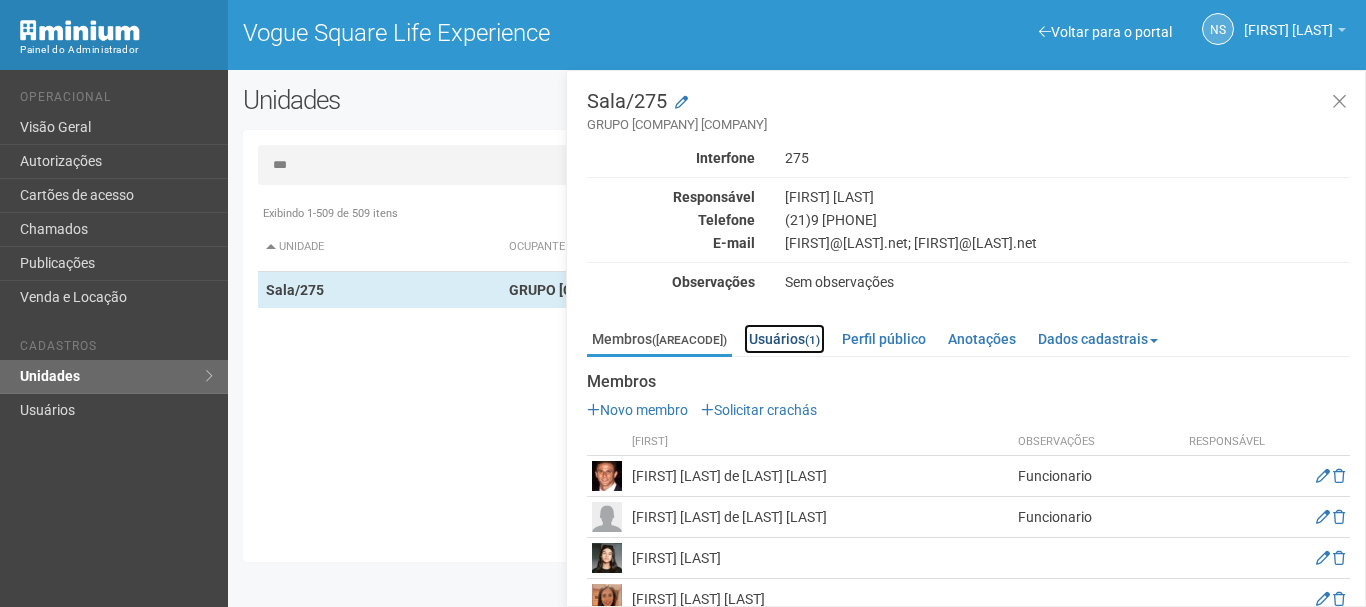 click on "Usuários  (1)" at bounding box center [784, 339] 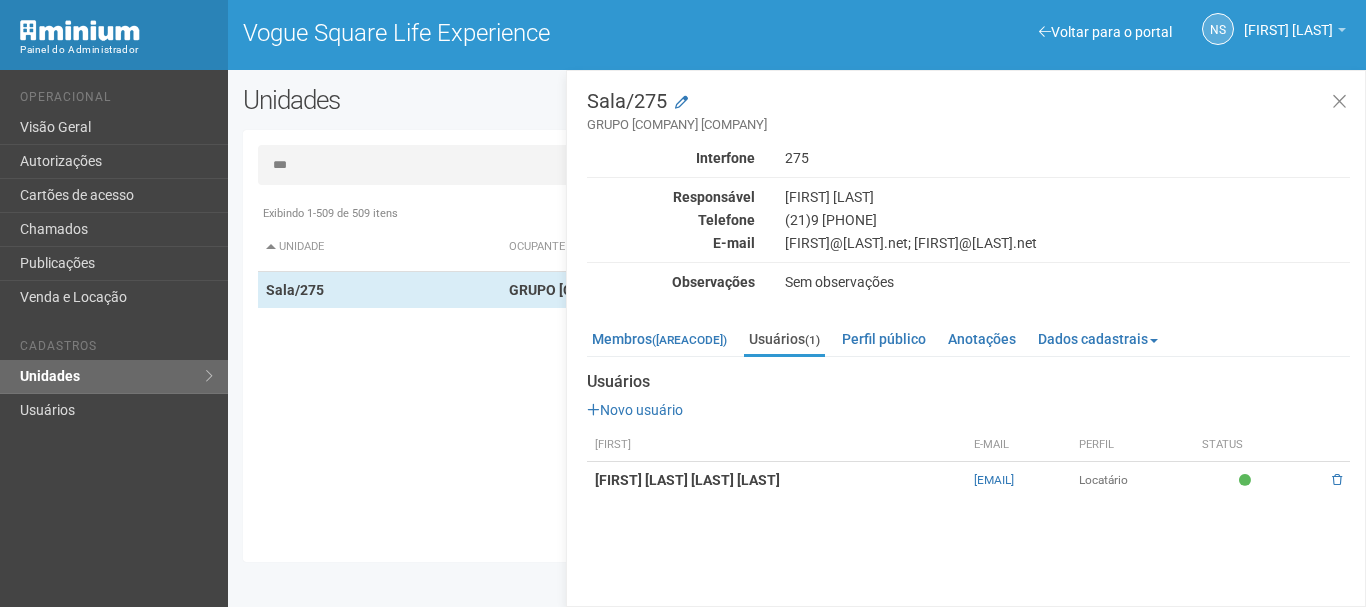 drag, startPoint x: 594, startPoint y: 479, endPoint x: 792, endPoint y: 478, distance: 198.00252 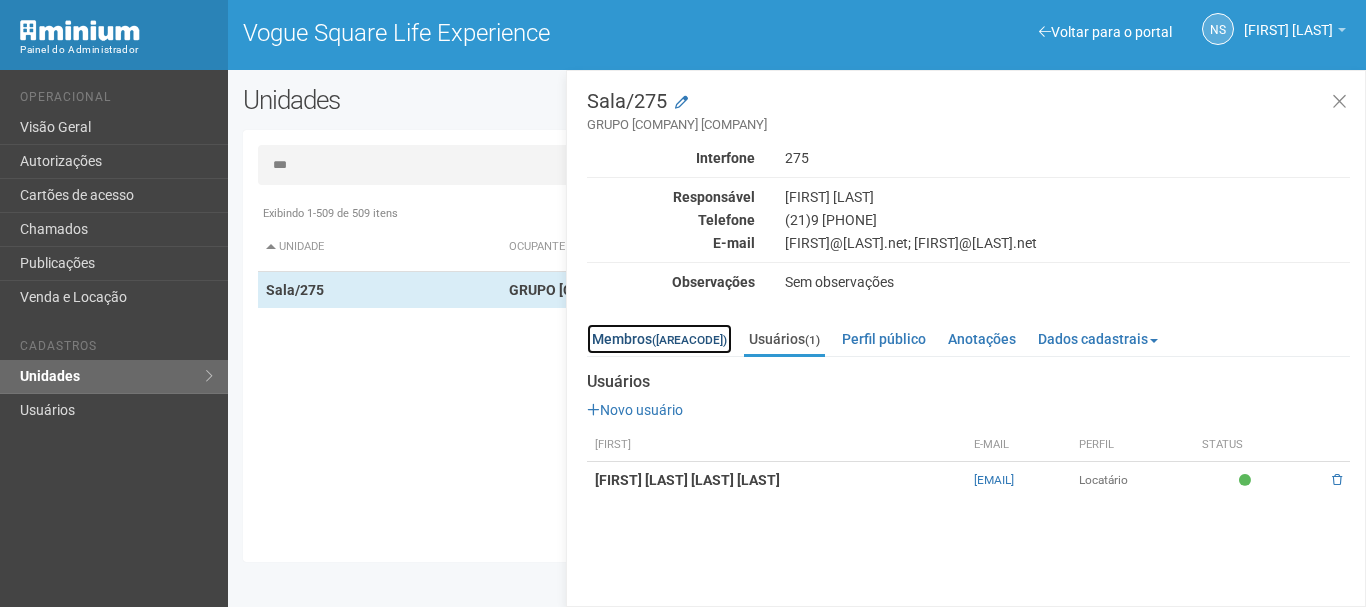 click on "Membros  (17)" at bounding box center [659, 339] 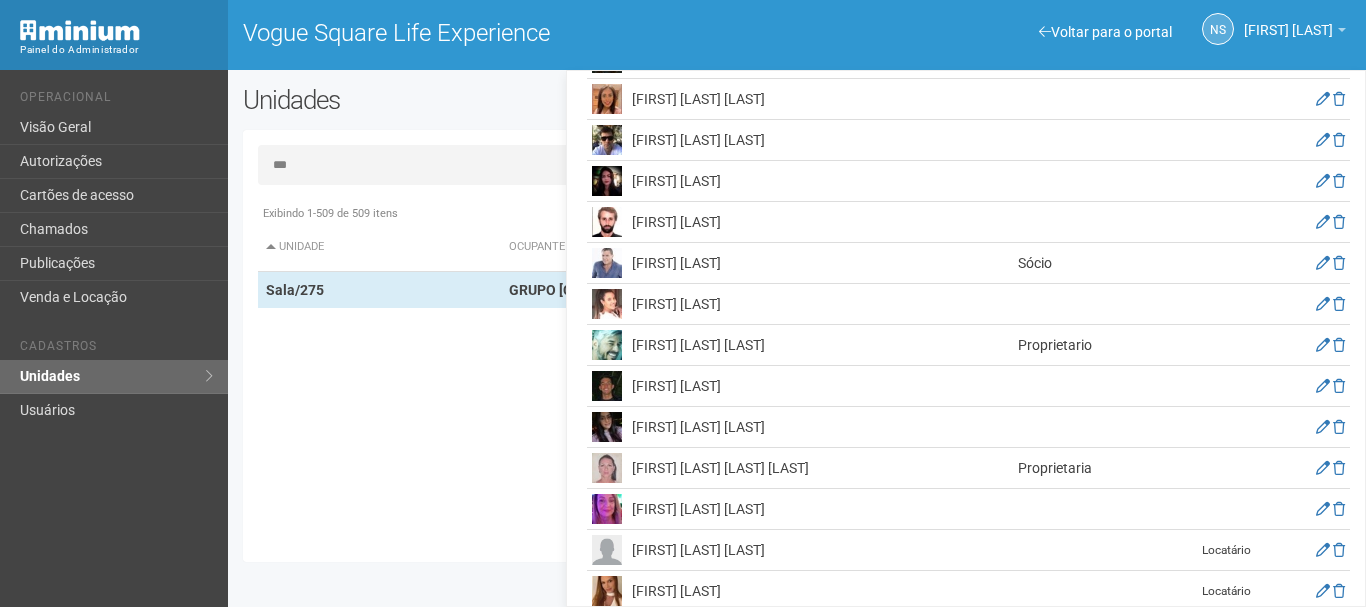 scroll, scrollTop: 566, scrollLeft: 0, axis: vertical 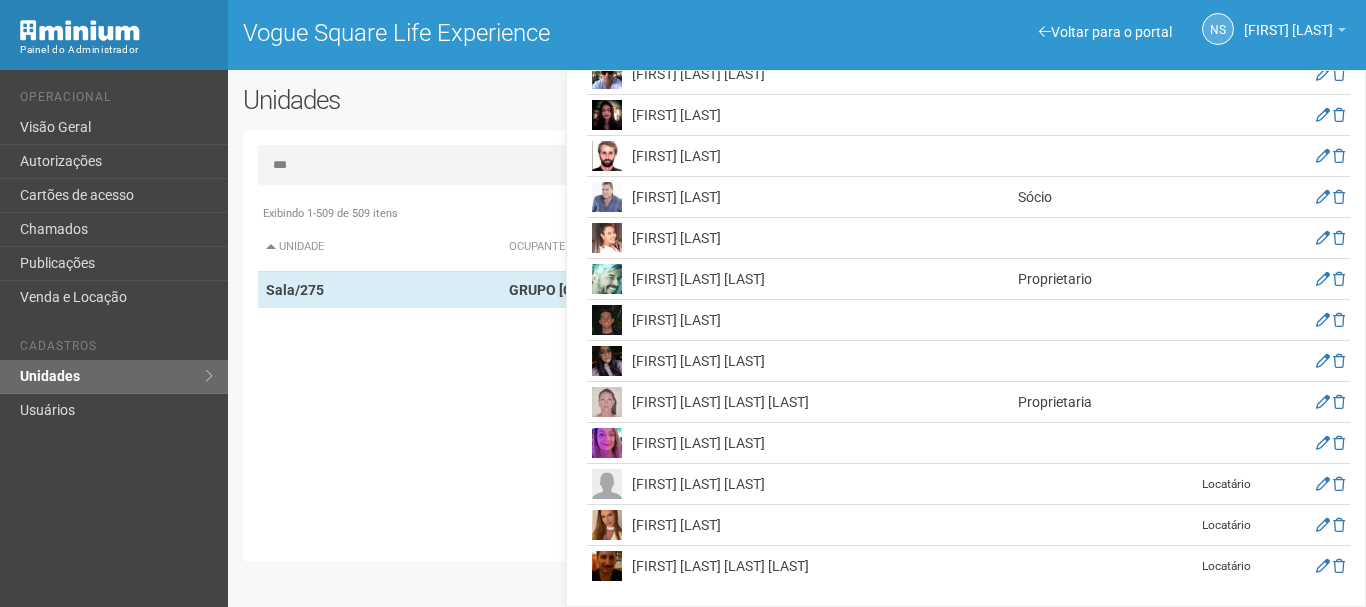 drag, startPoint x: 873, startPoint y: 569, endPoint x: 601, endPoint y: 329, distance: 362.7451 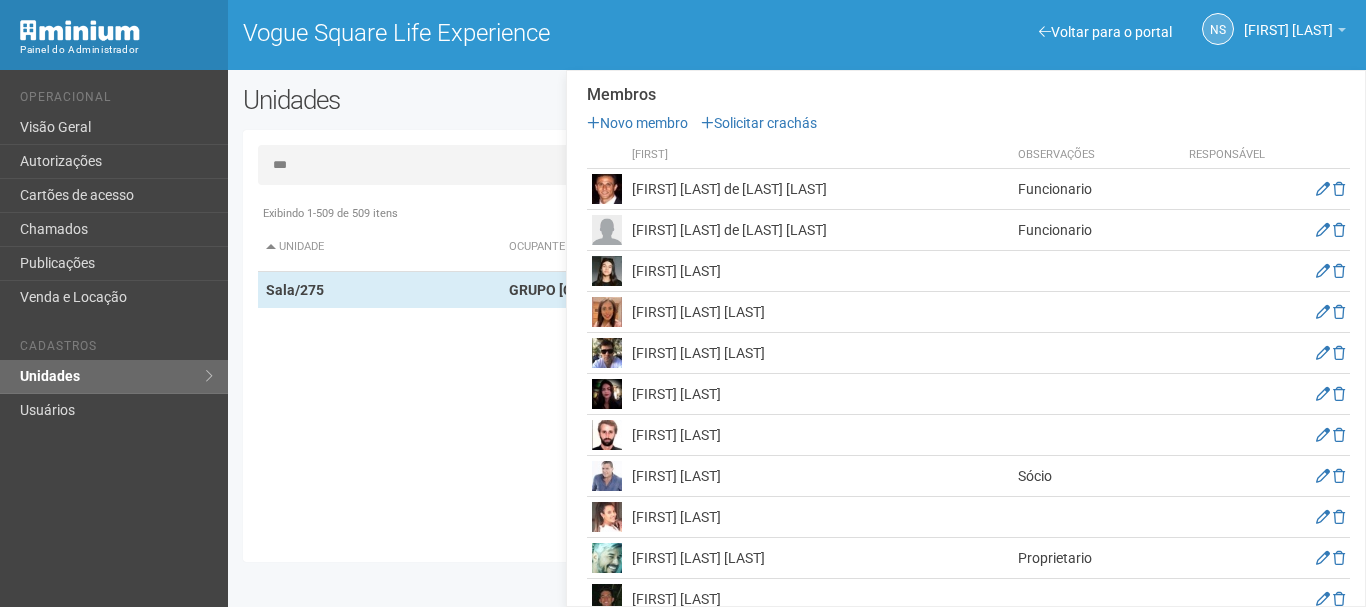 scroll, scrollTop: 166, scrollLeft: 0, axis: vertical 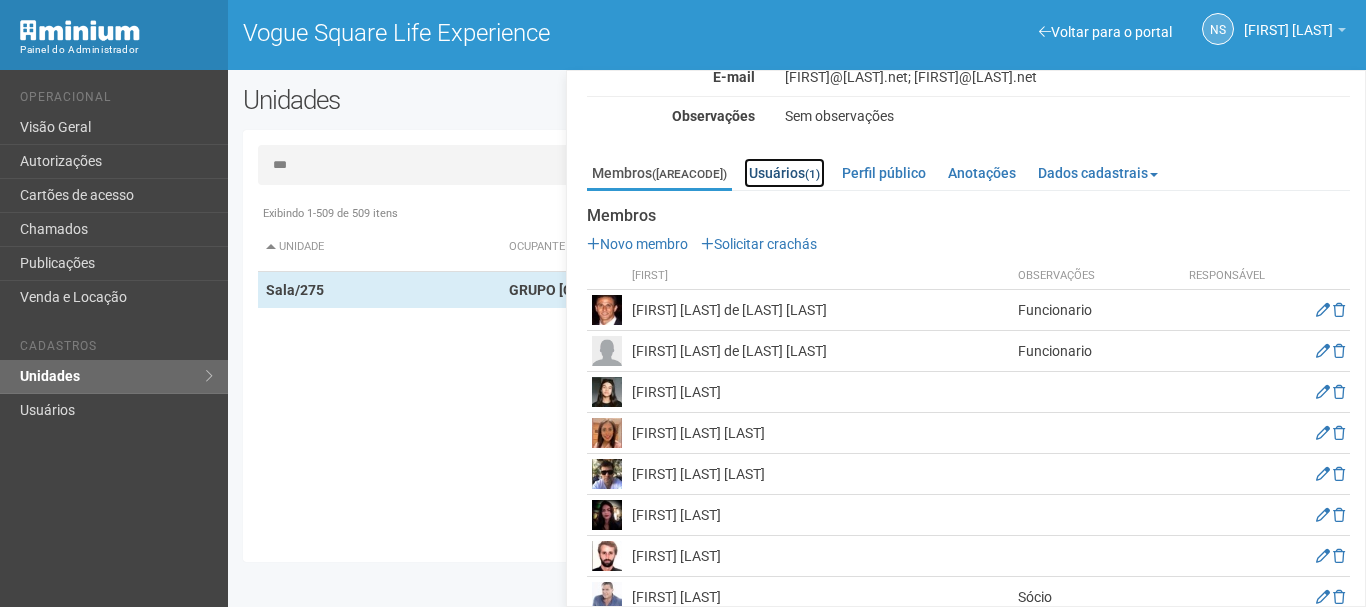 click on "Usuários  (1)" at bounding box center (784, 173) 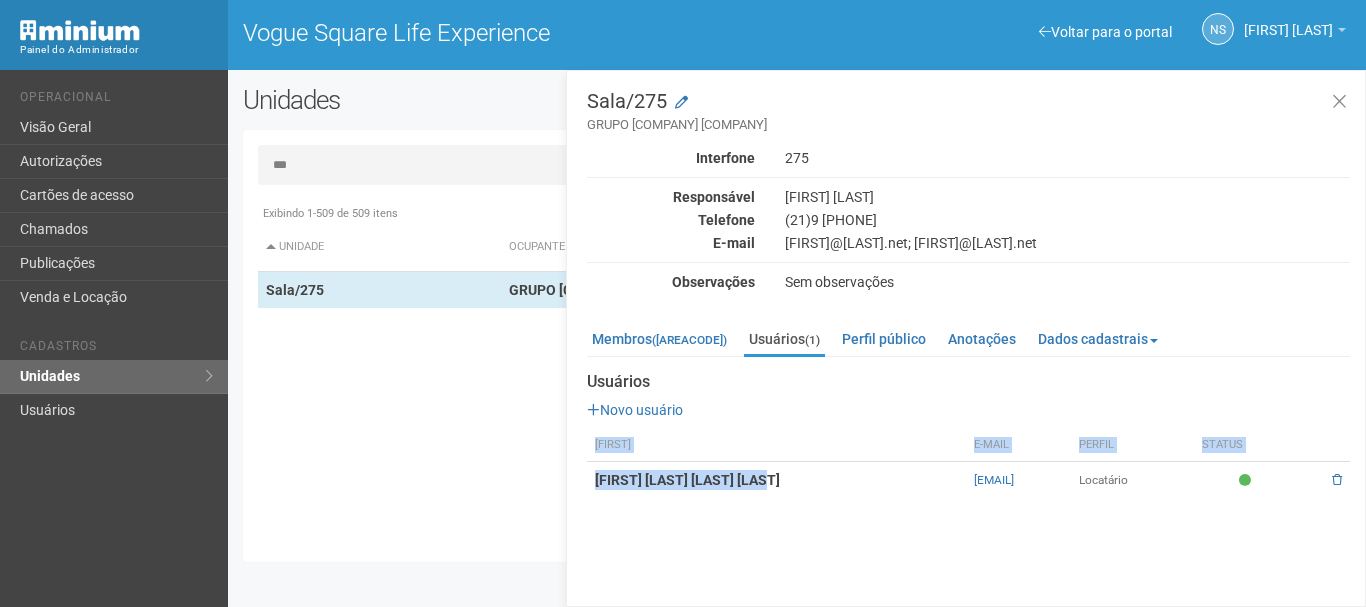 drag, startPoint x: 767, startPoint y: 476, endPoint x: 855, endPoint y: 500, distance: 91.214035 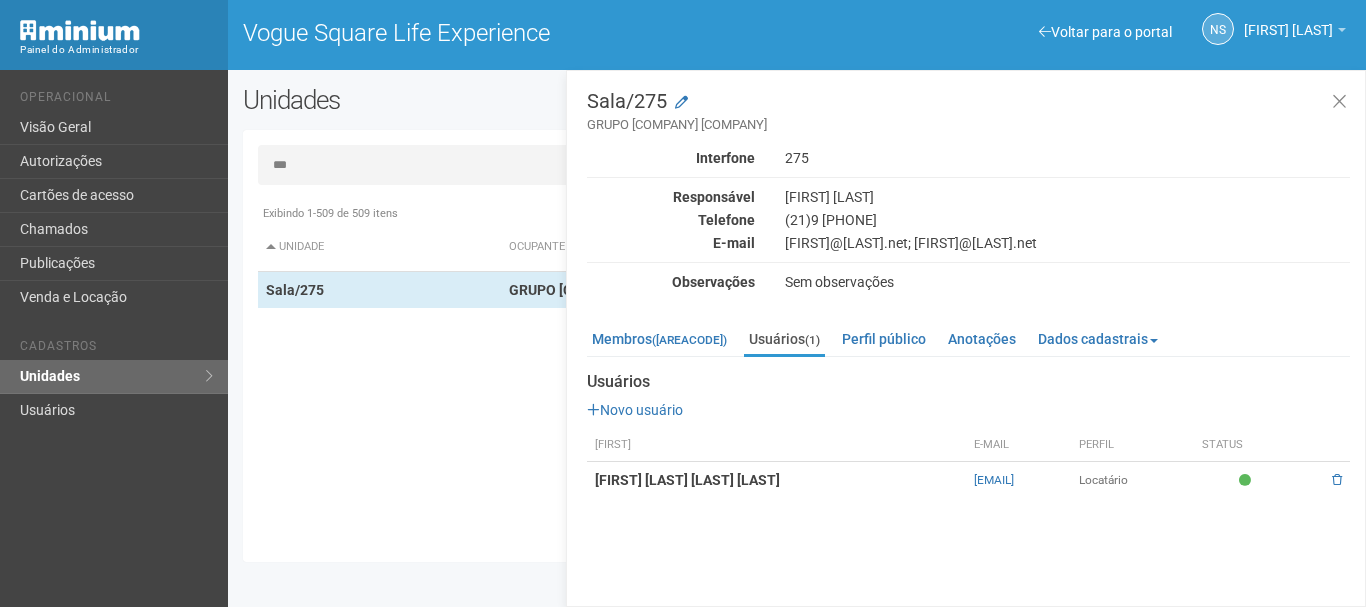 drag, startPoint x: 594, startPoint y: 478, endPoint x: 803, endPoint y: 484, distance: 209.0861 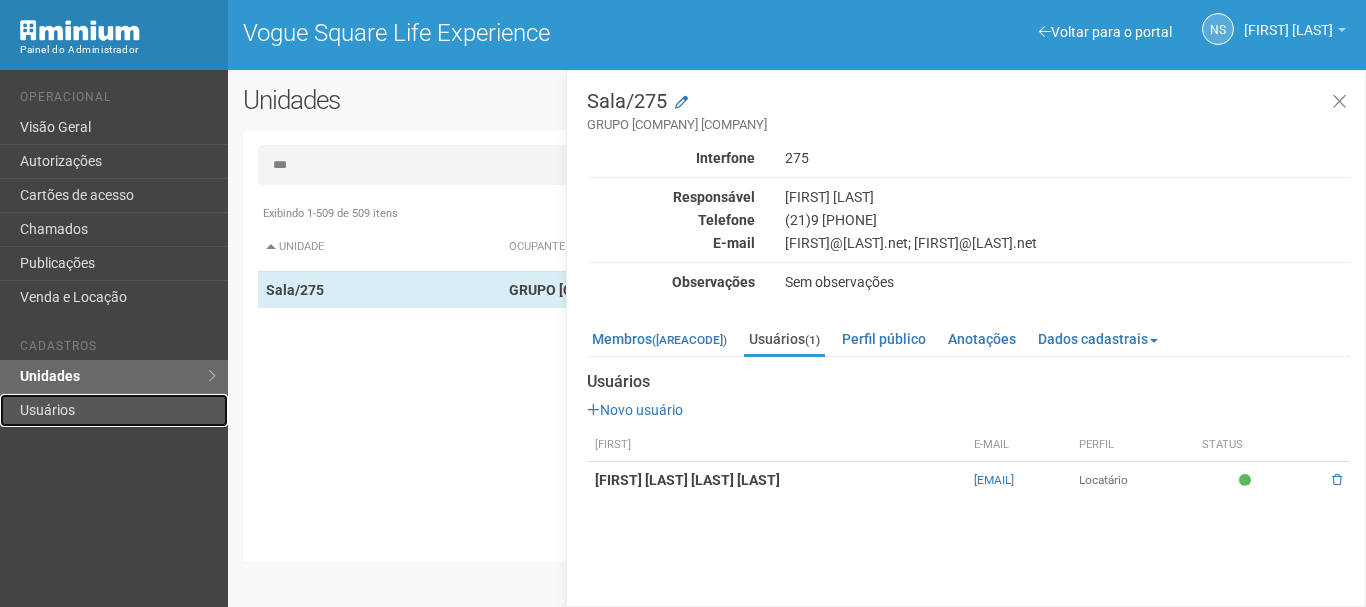 click on "[GENERAL TERM]" at bounding box center (114, 410) 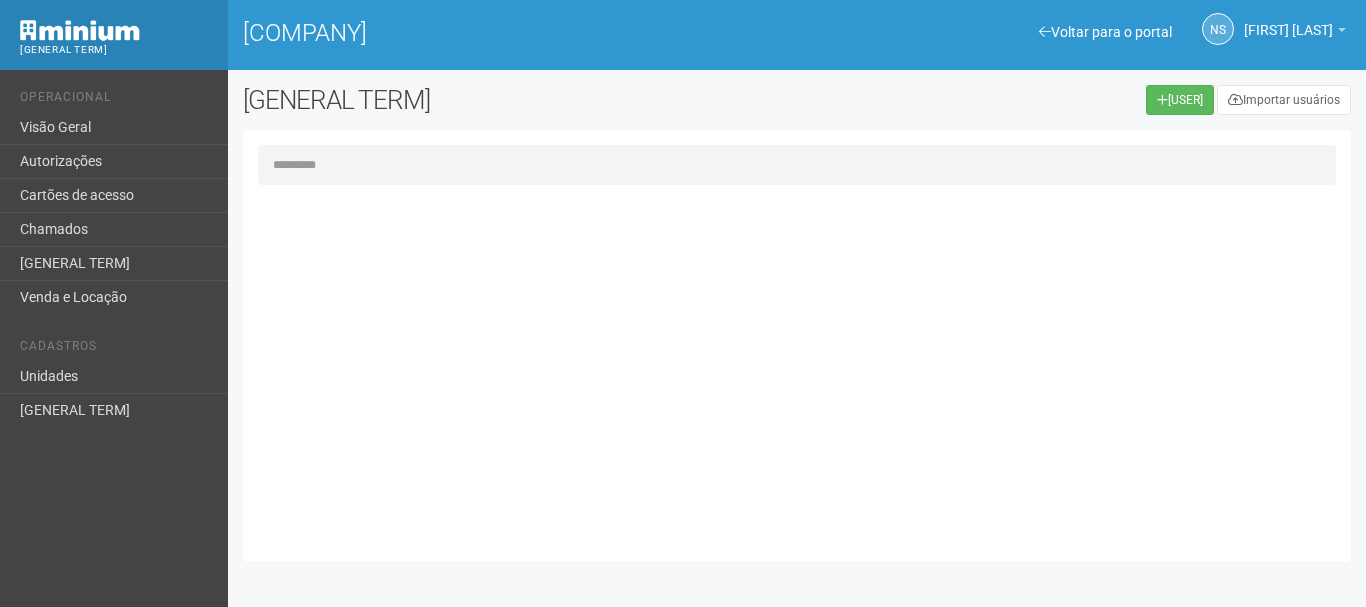 scroll, scrollTop: 0, scrollLeft: 0, axis: both 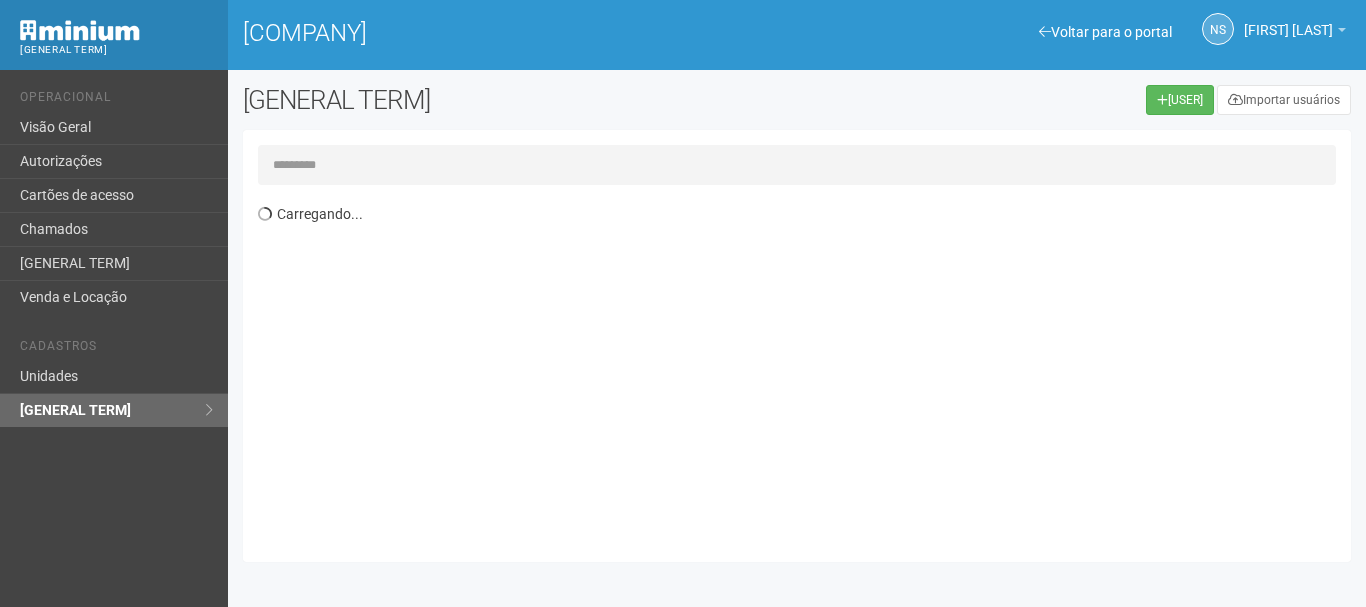click at bounding box center (797, 165) 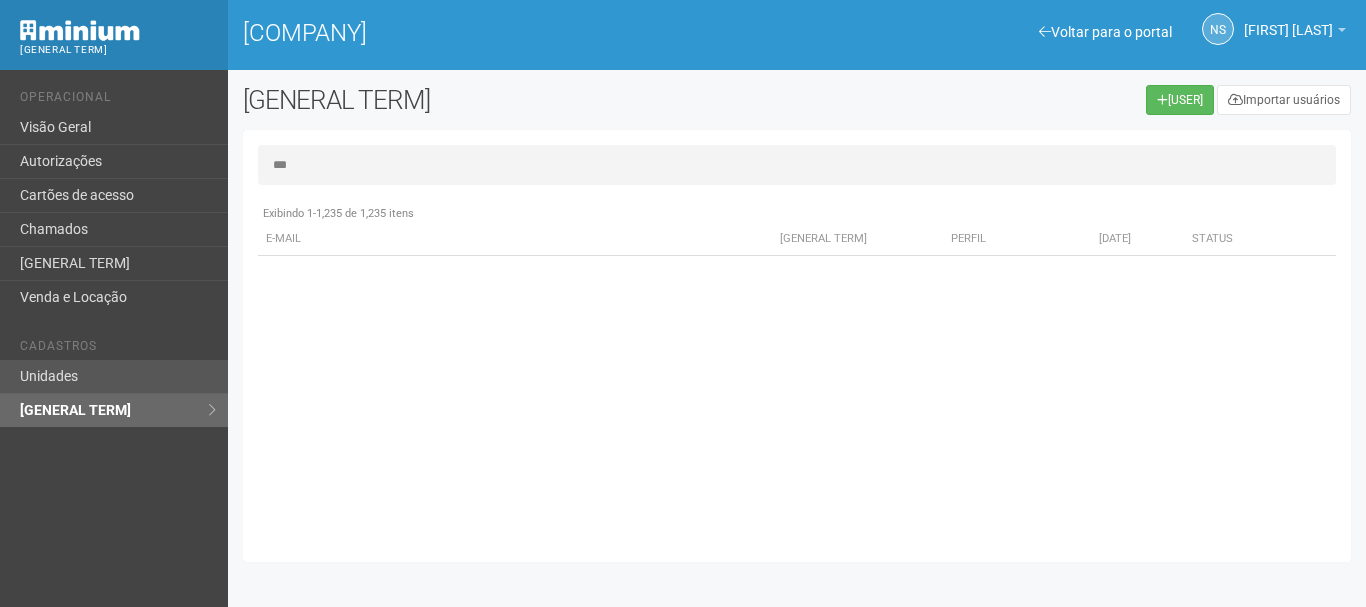 type on "***" 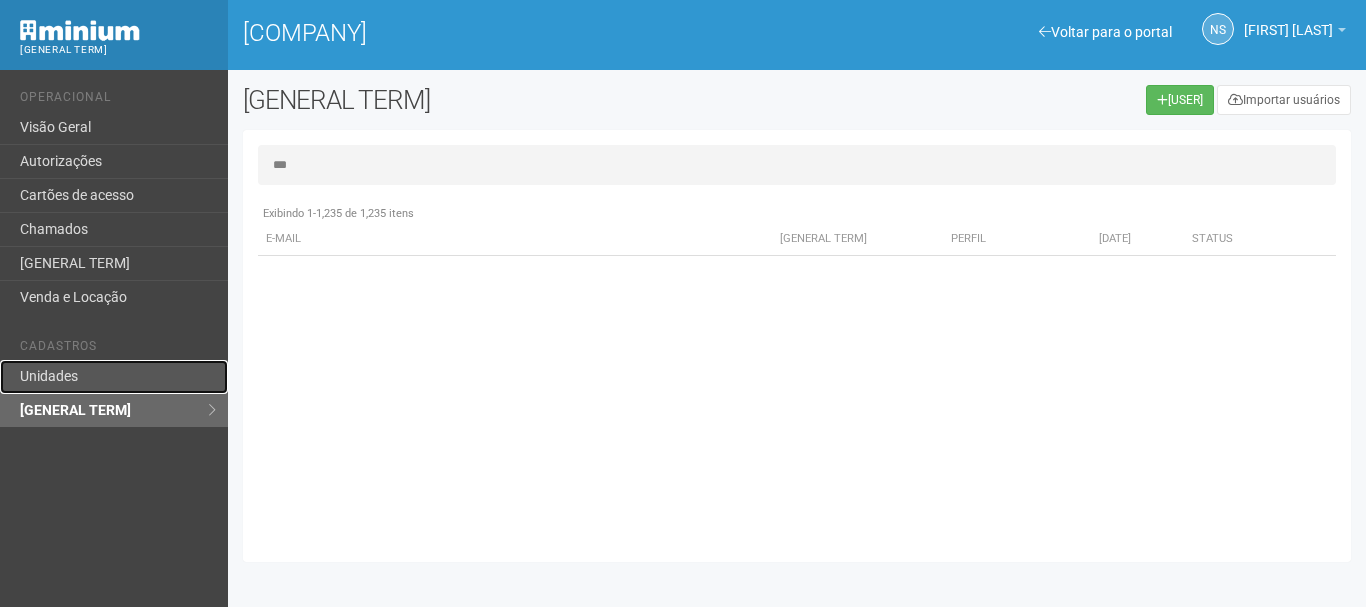 click on "Unidades" at bounding box center (114, 377) 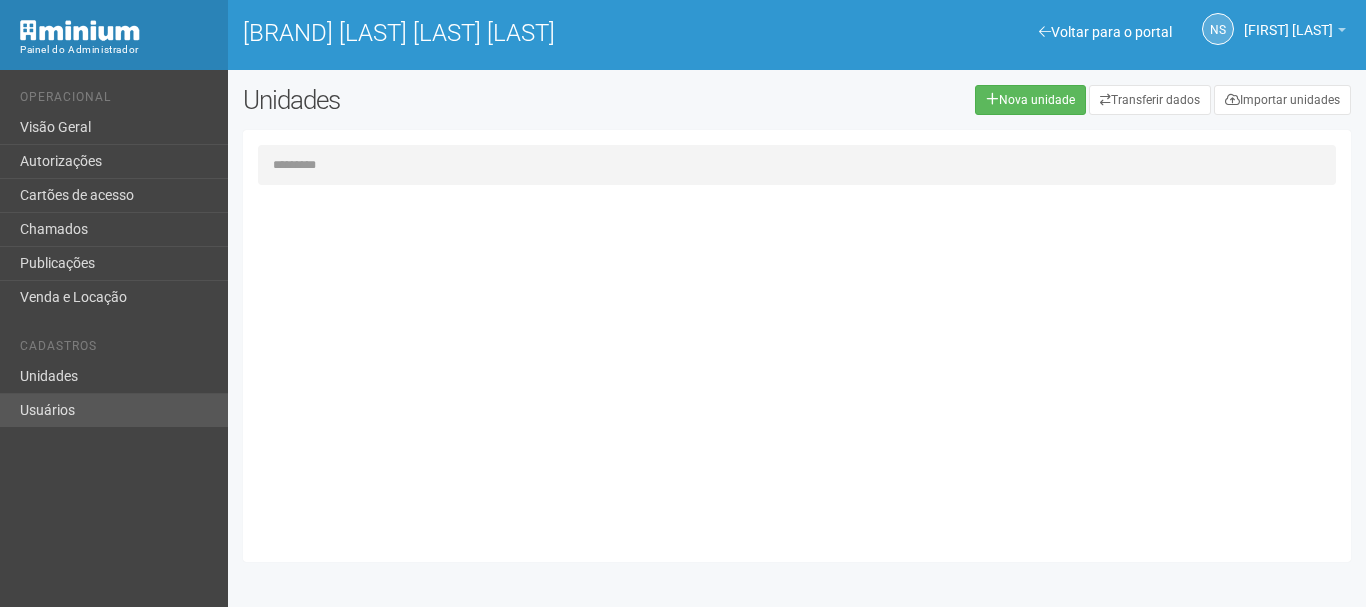 scroll, scrollTop: 0, scrollLeft: 0, axis: both 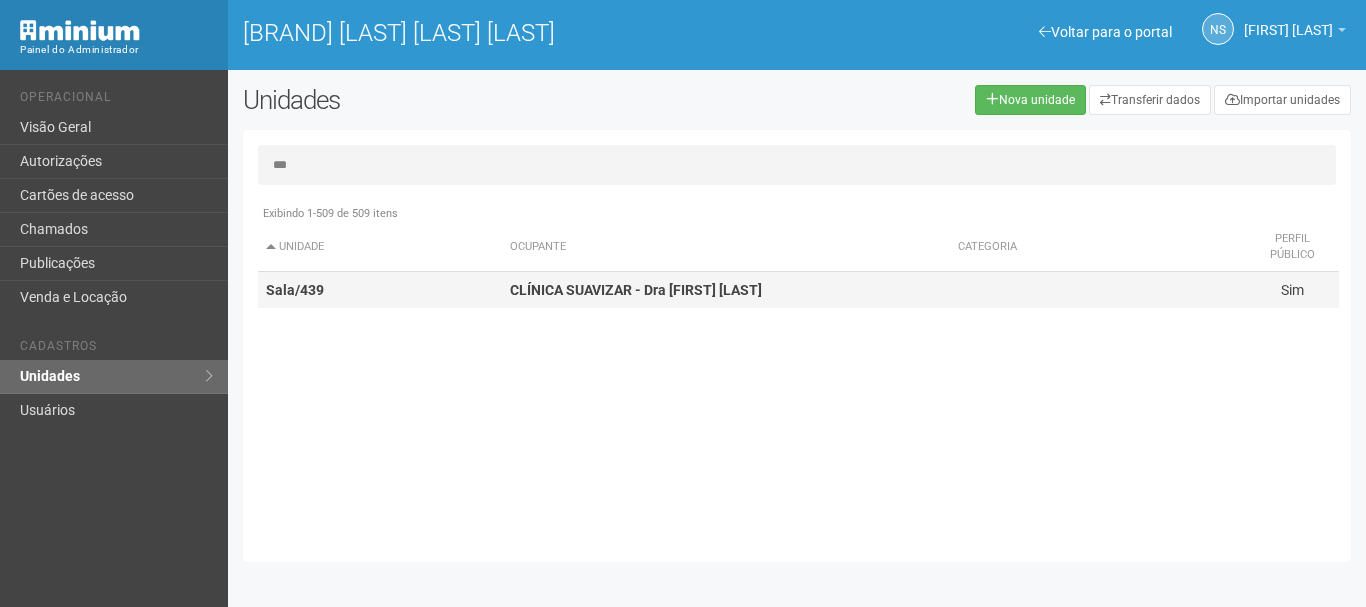 click on "CLÍNICA SUAVIZAR - Dra [FIRST] [LAST]" at bounding box center (0, 0) 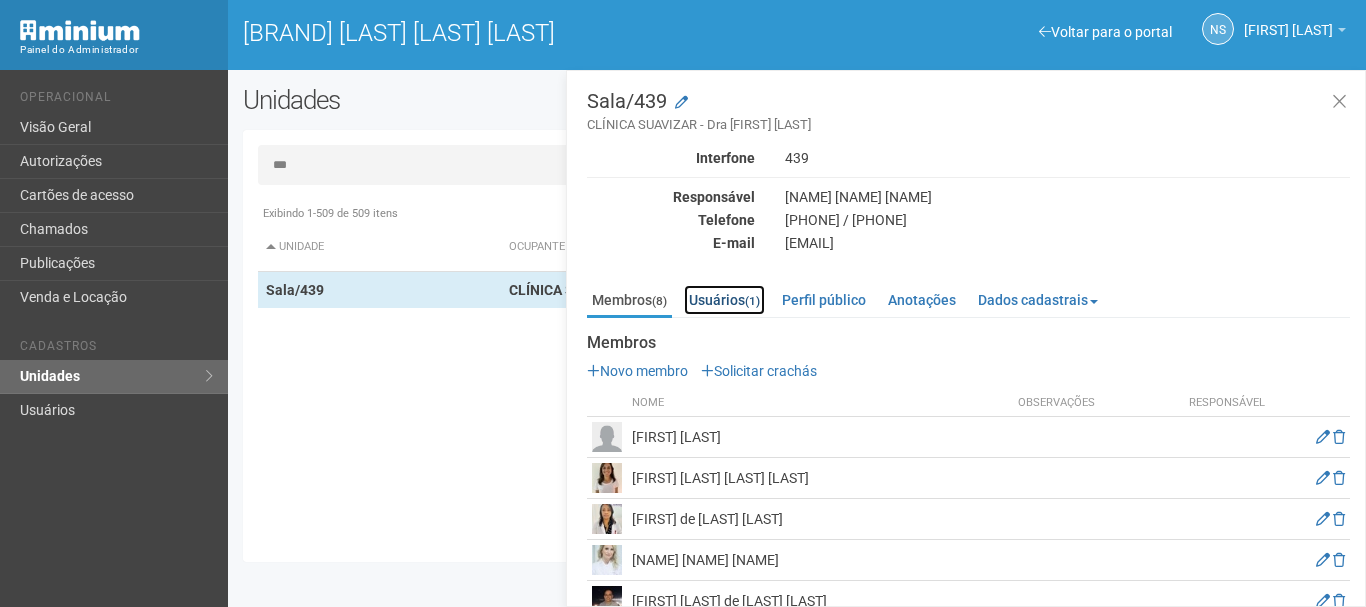 click on "Usuários  (1)" at bounding box center [724, 300] 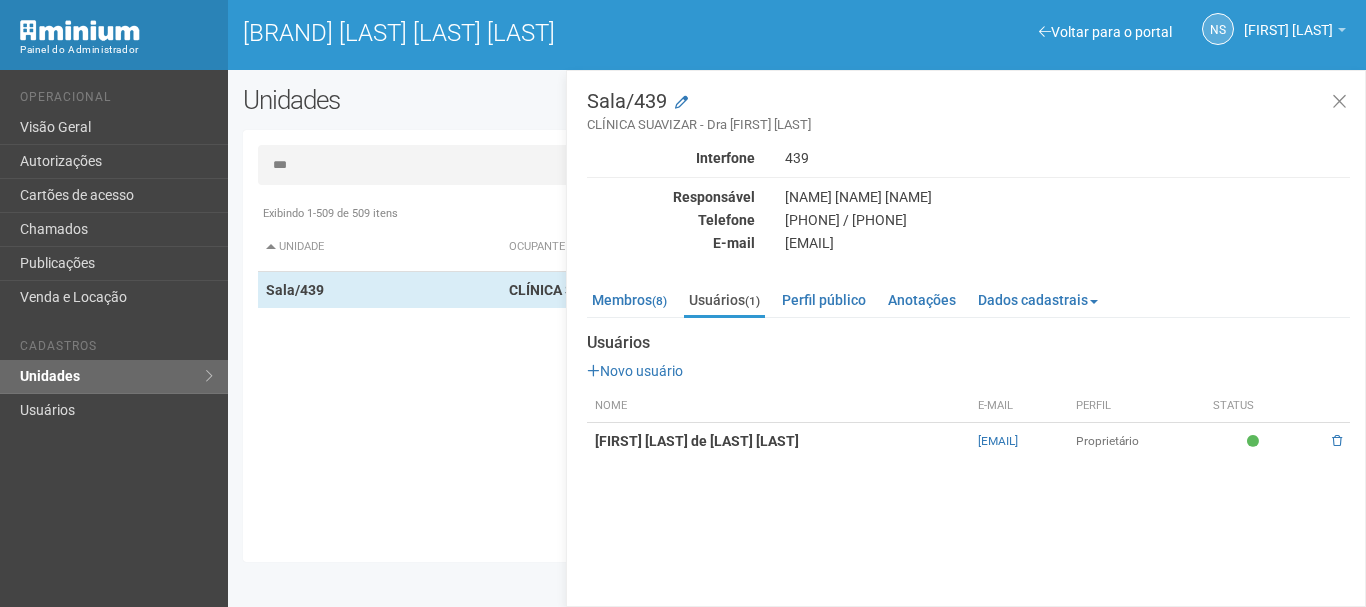 click on "***" at bounding box center [797, 165] 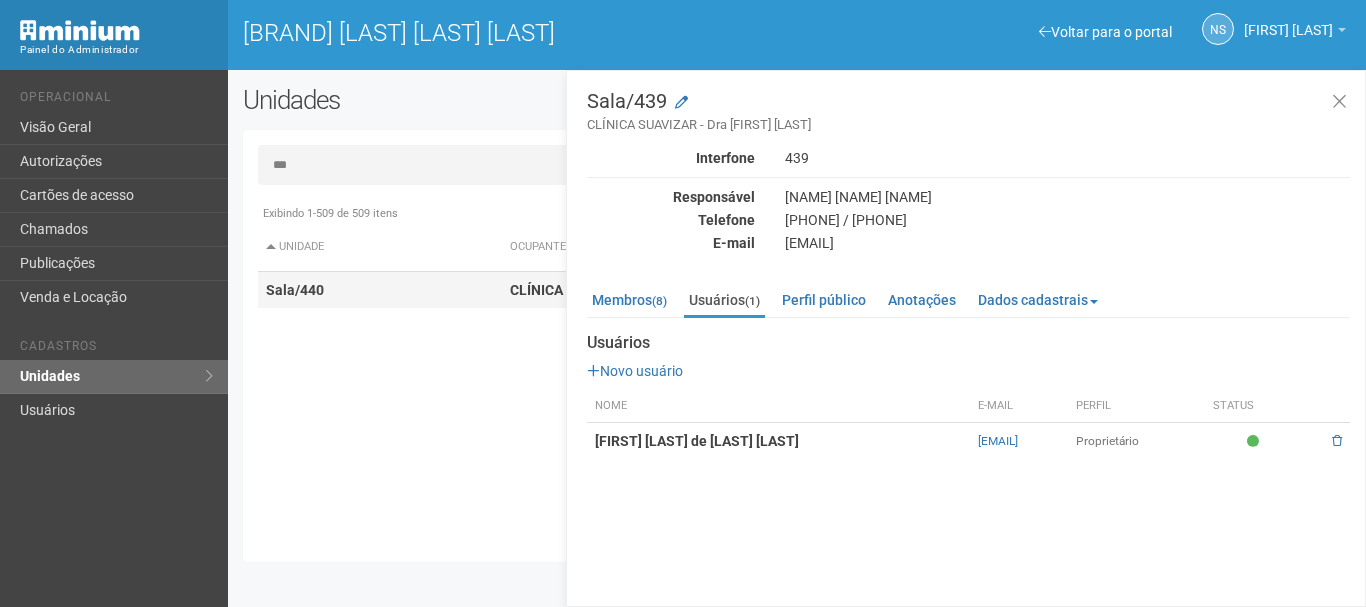 type on "***" 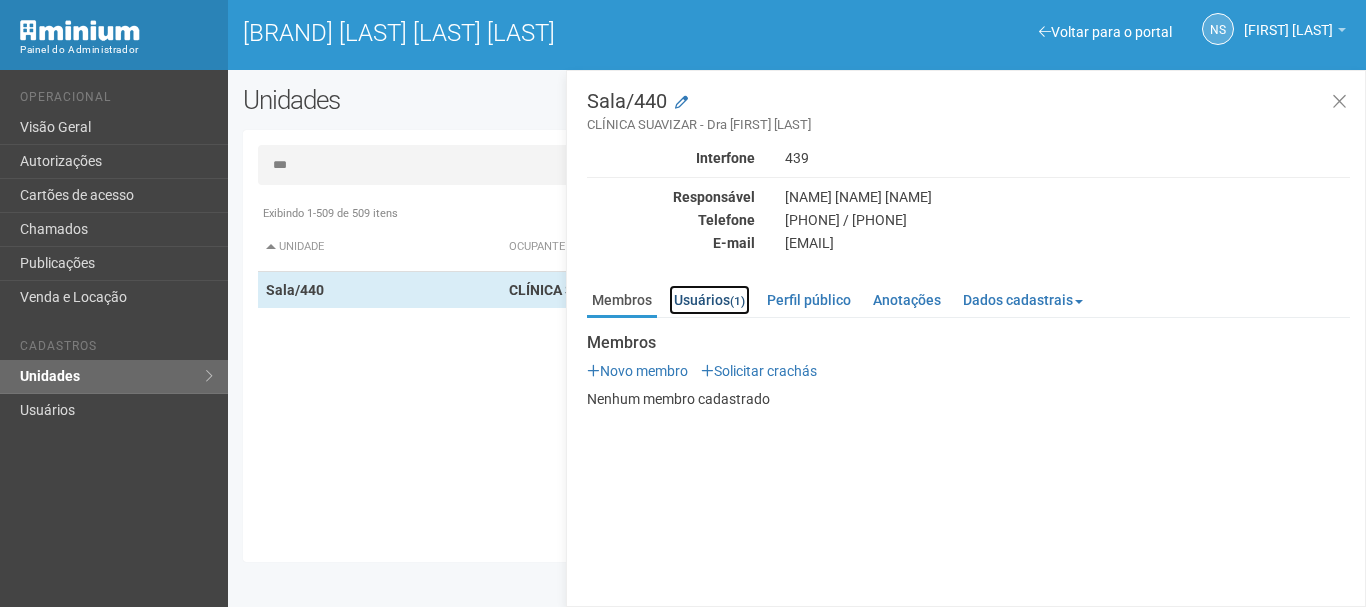 click on "[FIRST]  (1)" at bounding box center (709, 300) 